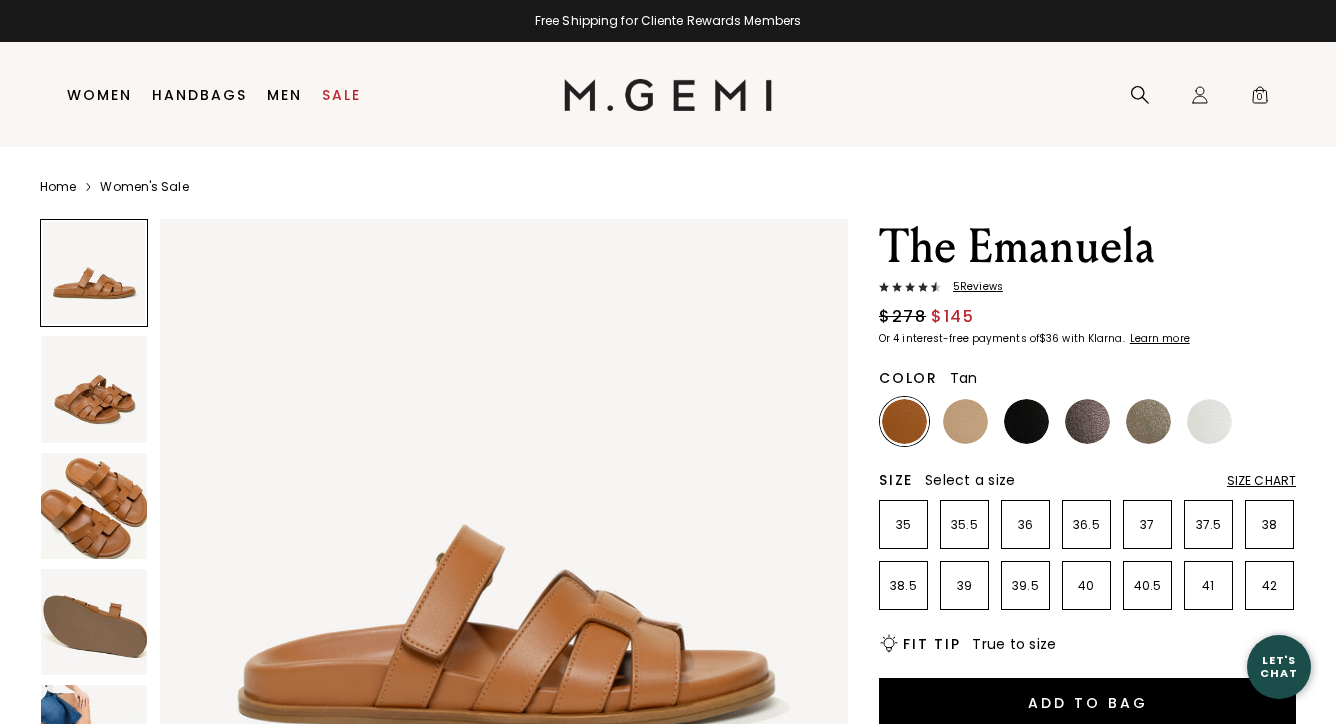 scroll, scrollTop: 0, scrollLeft: 0, axis: both 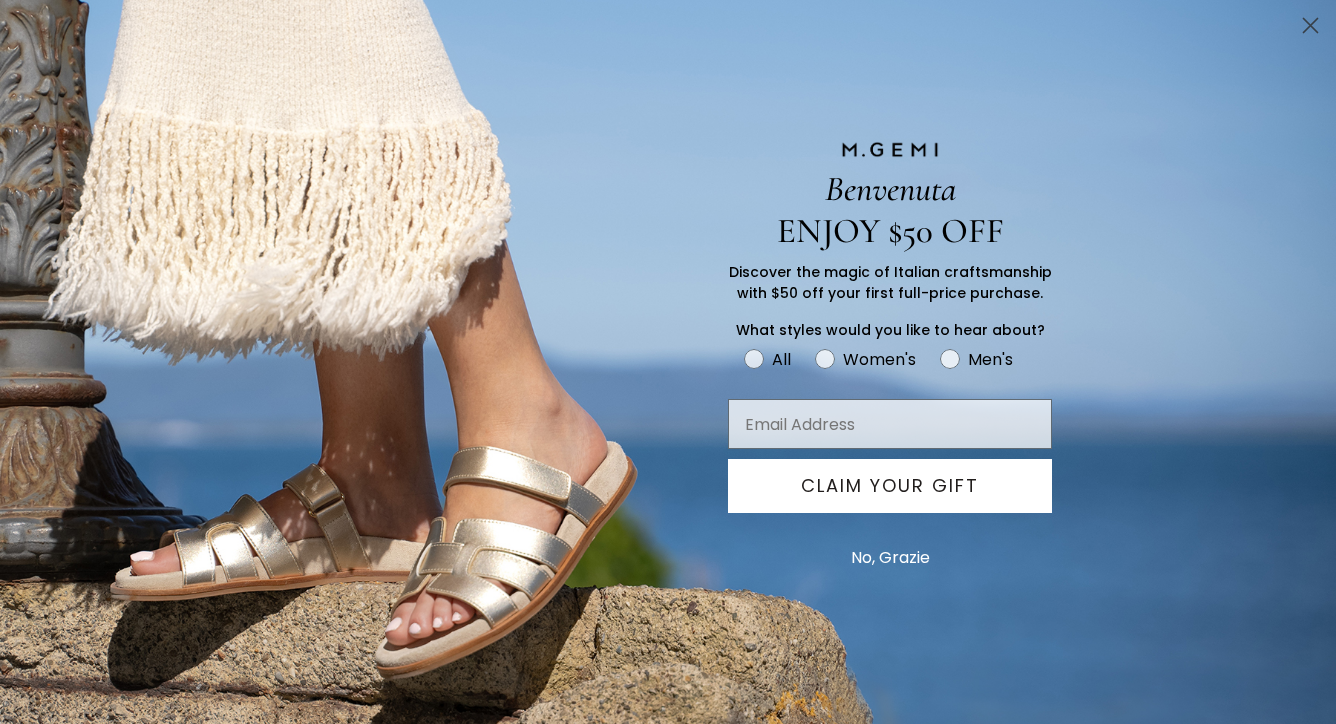 click 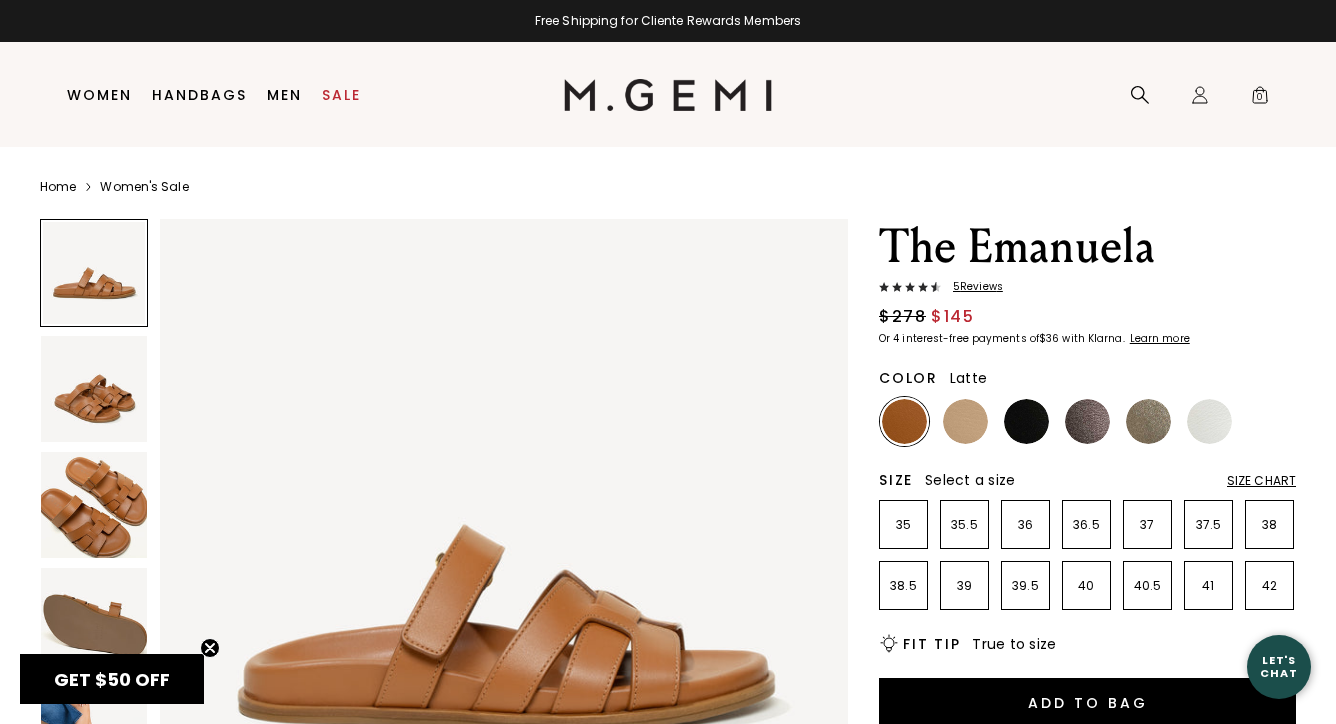 click at bounding box center (965, 421) 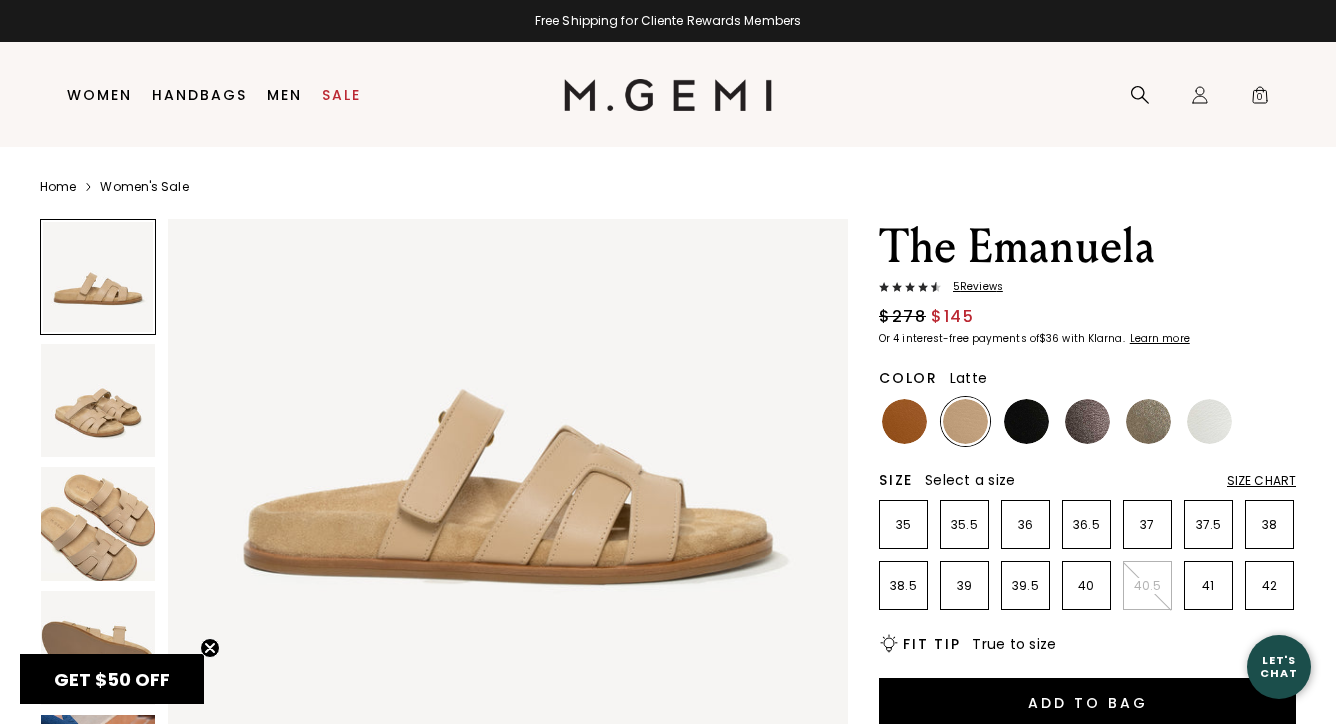 scroll, scrollTop: 148, scrollLeft: 0, axis: vertical 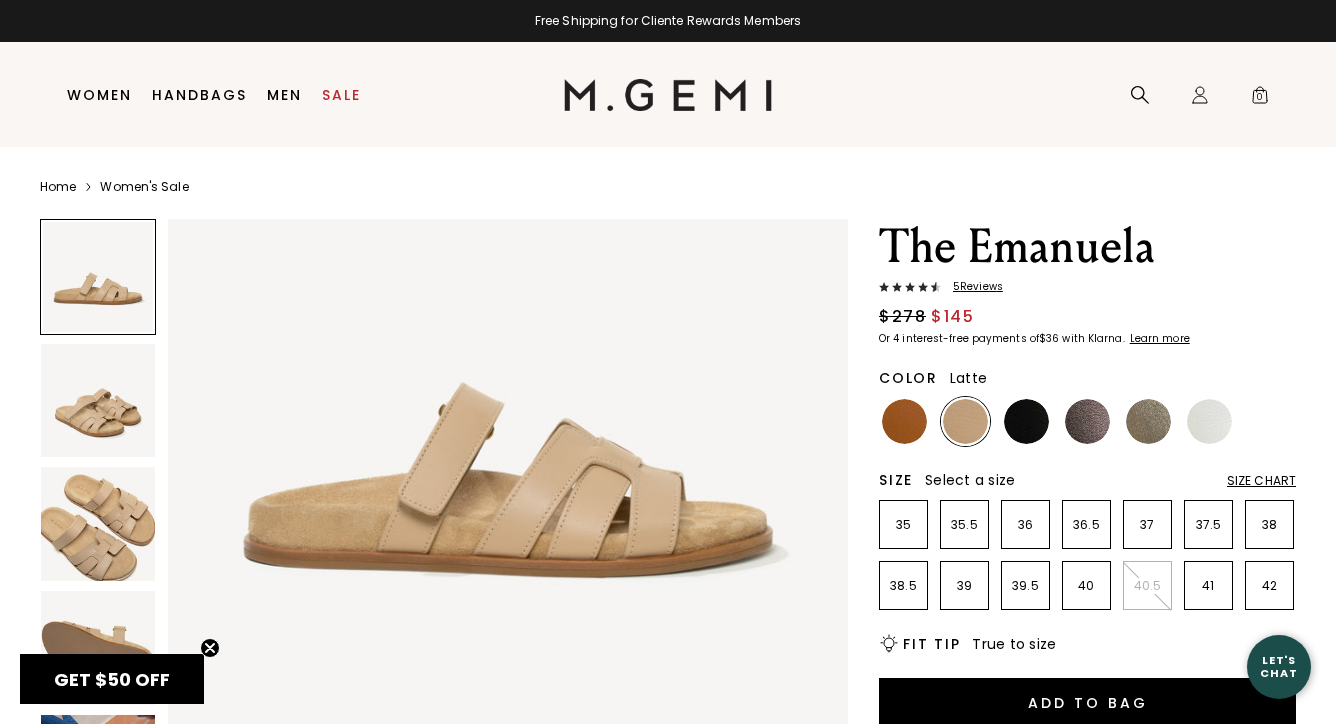 click at bounding box center [98, 401] 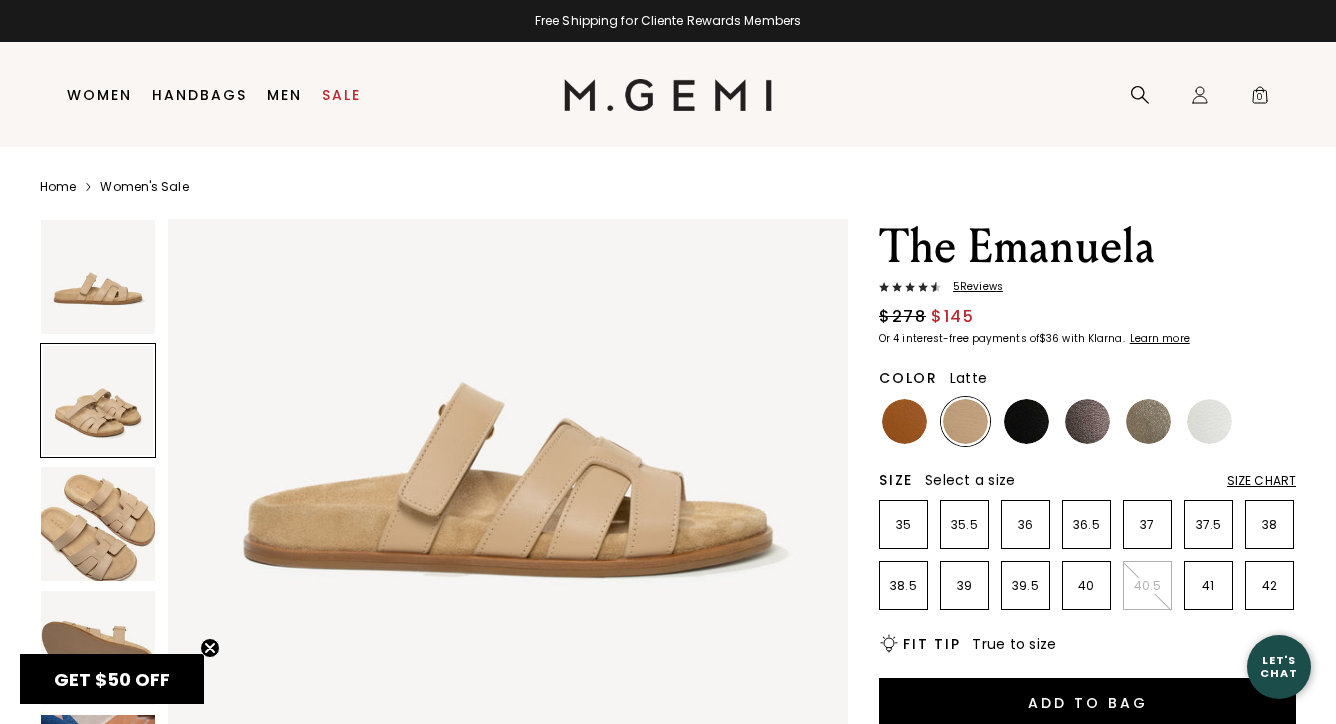 scroll, scrollTop: 700, scrollLeft: 0, axis: vertical 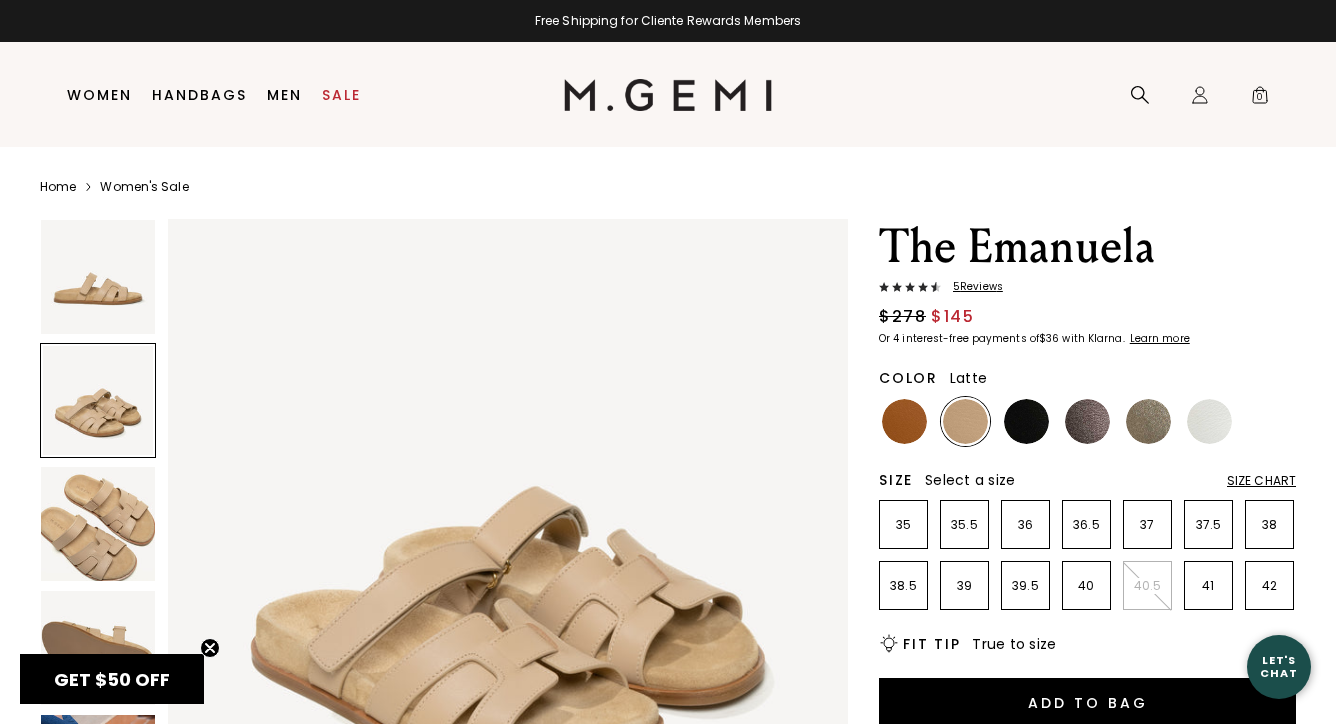 click at bounding box center [98, 524] 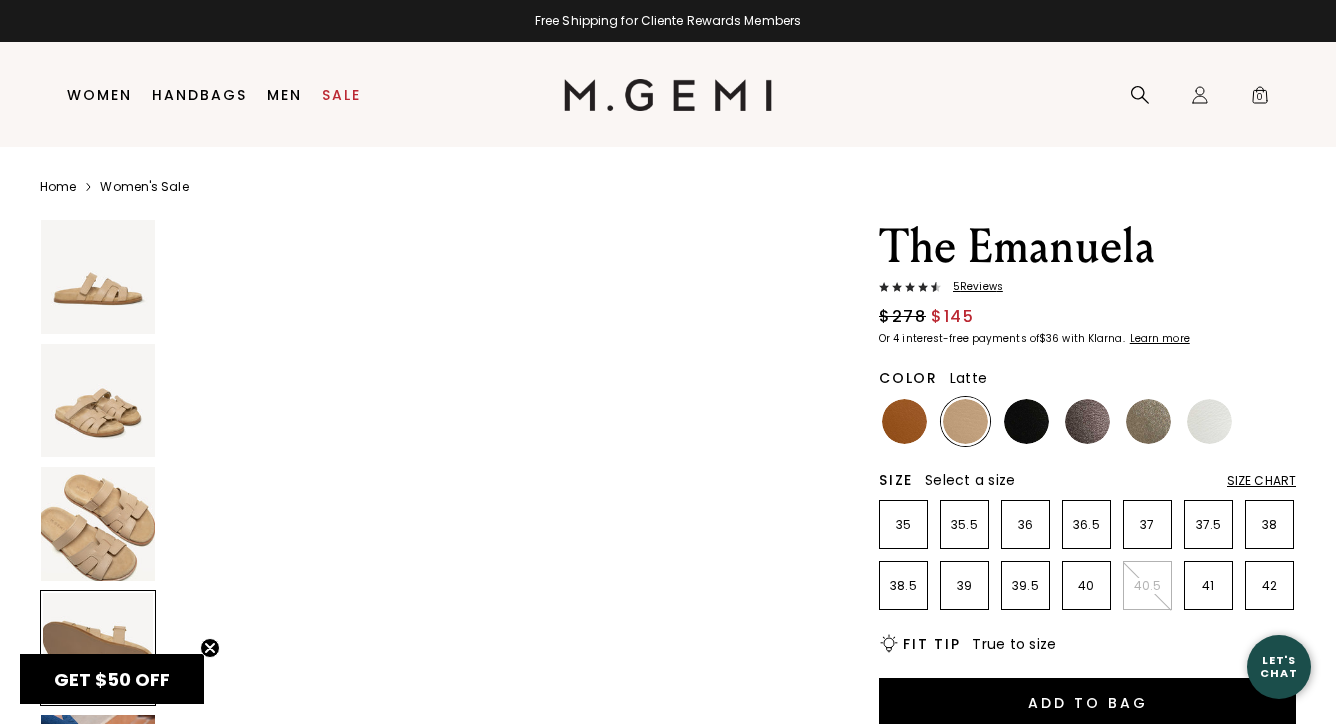 scroll, scrollTop: 2125, scrollLeft: 0, axis: vertical 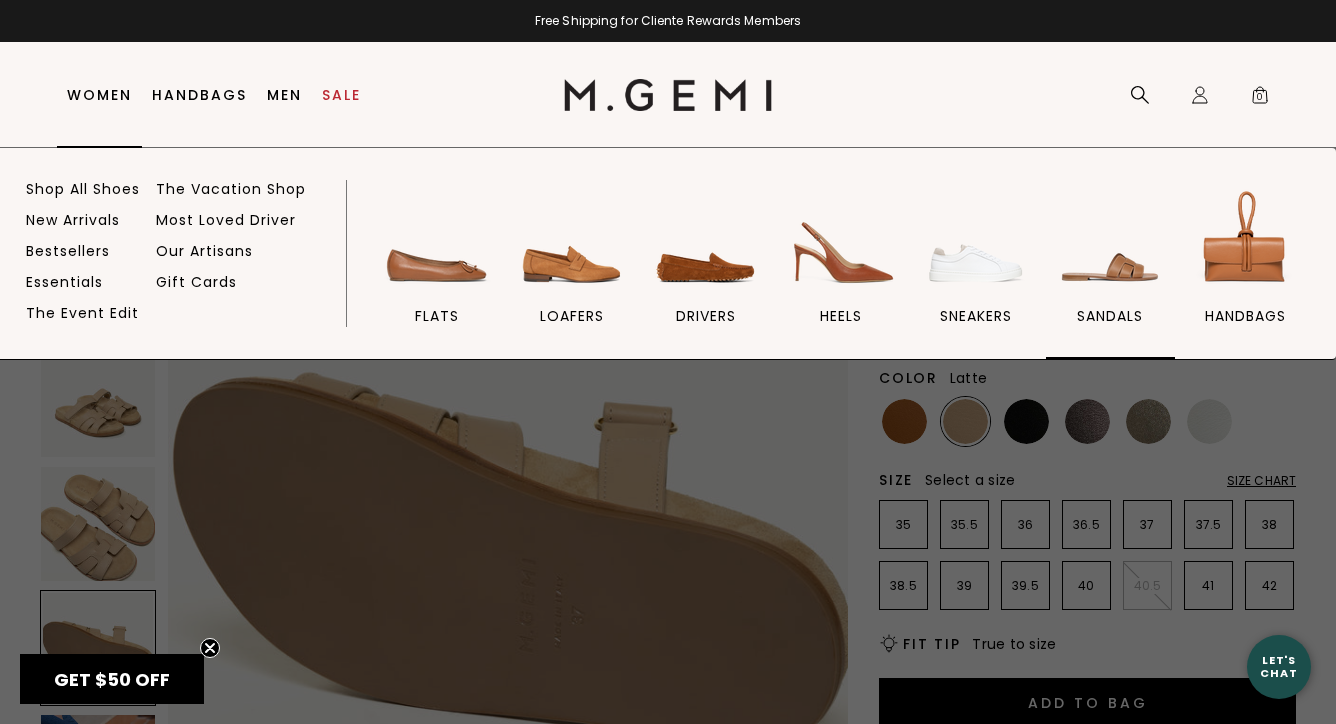 click at bounding box center [1110, 241] 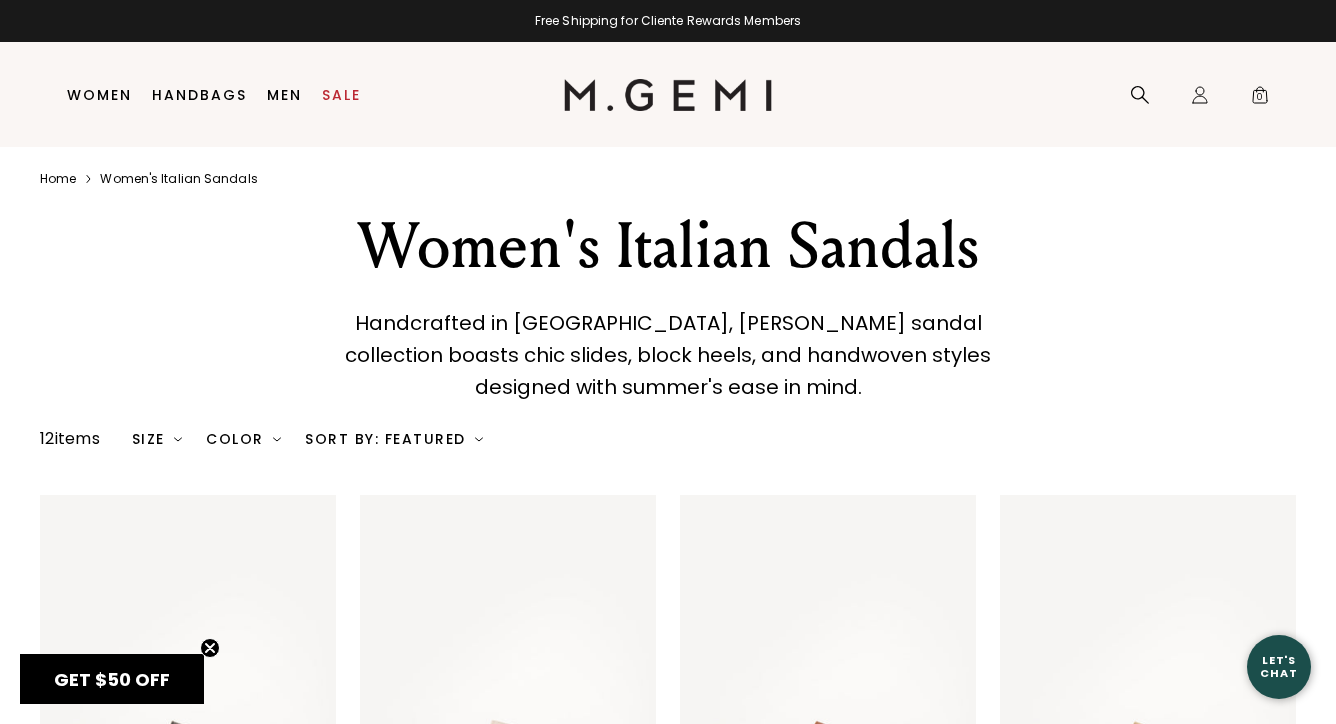 scroll, scrollTop: 0, scrollLeft: 0, axis: both 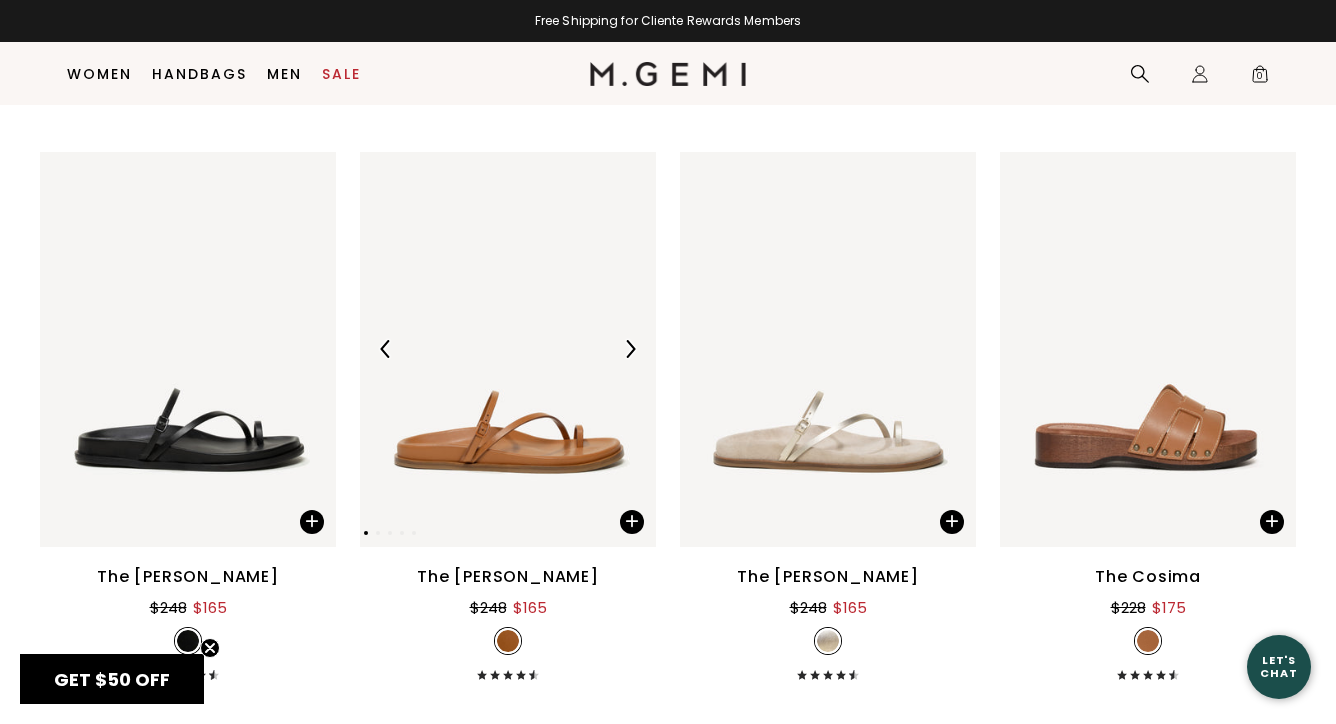 click at bounding box center [630, 349] 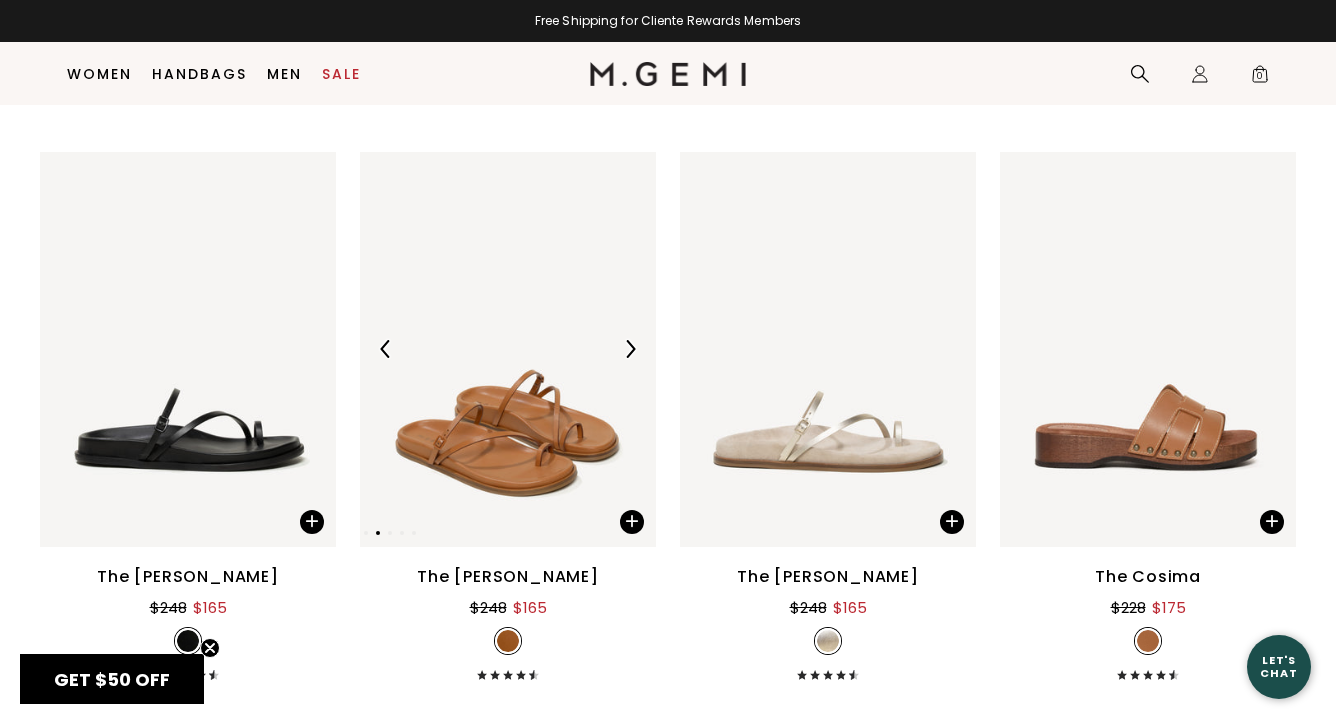 click at bounding box center [630, 349] 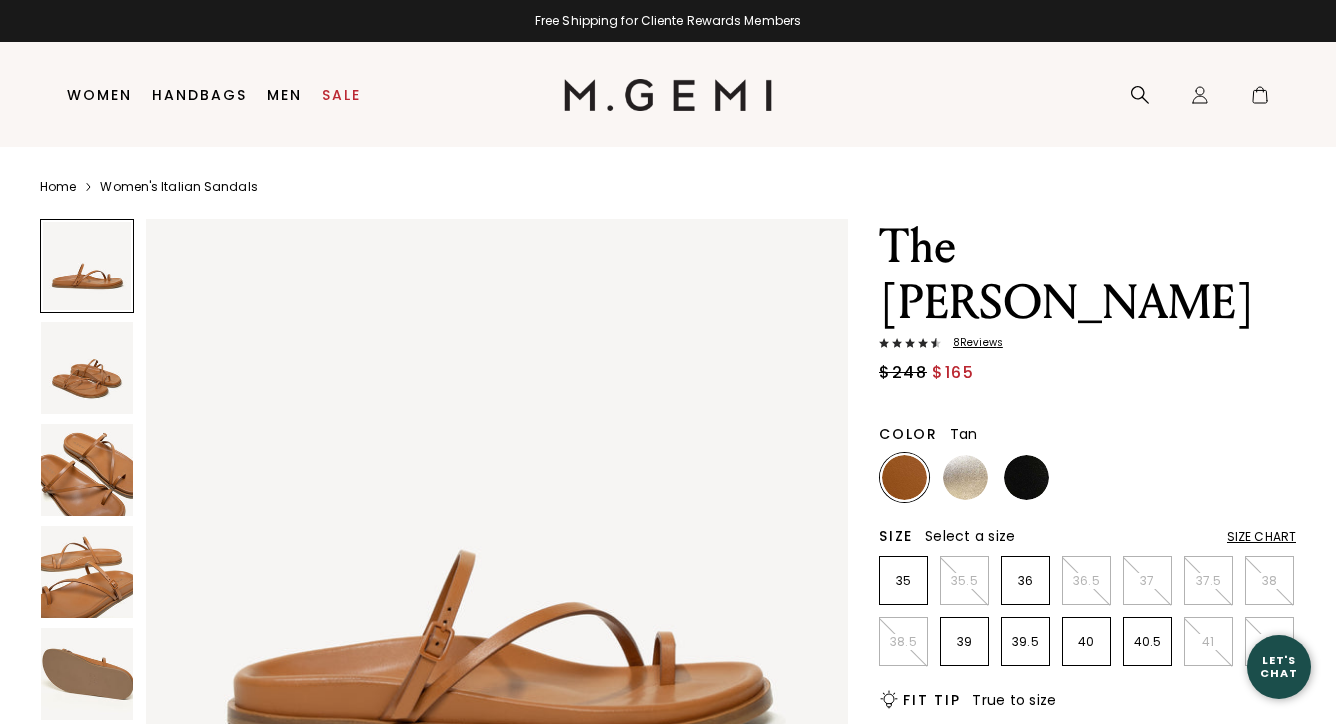 scroll, scrollTop: 0, scrollLeft: 0, axis: both 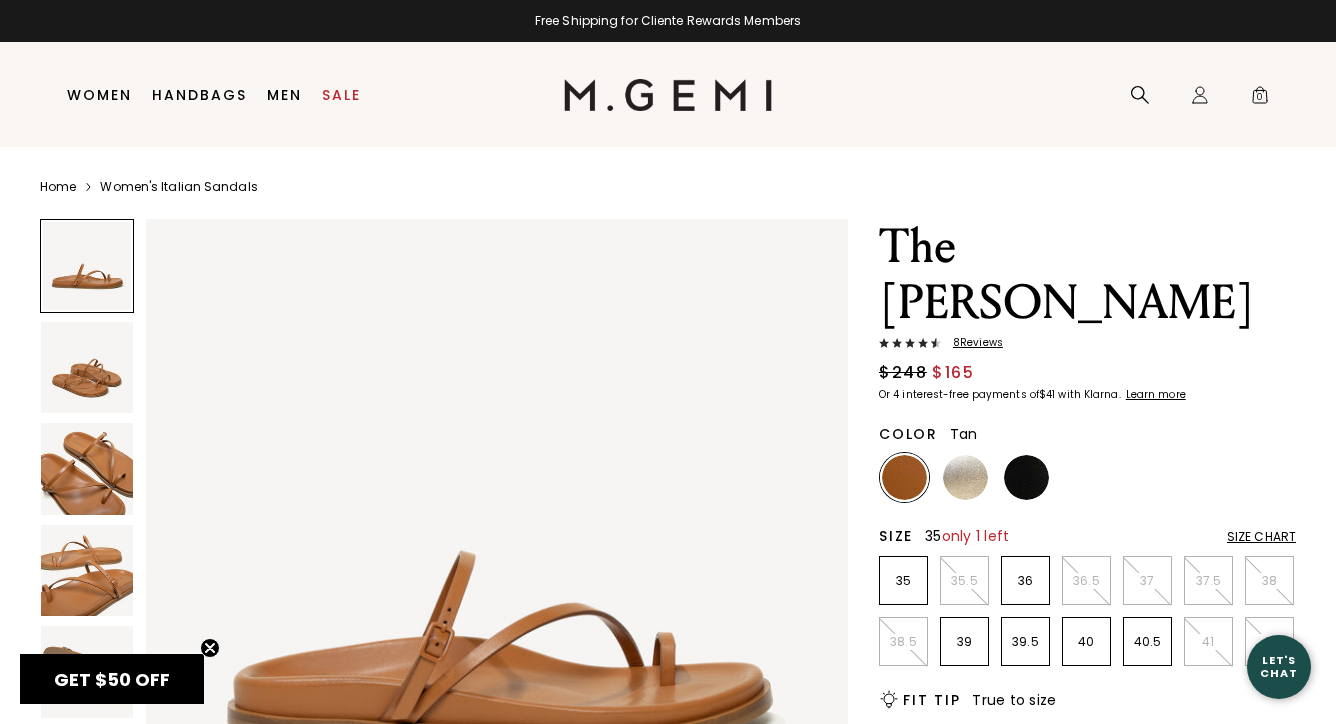 click on "35" at bounding box center (903, 580) 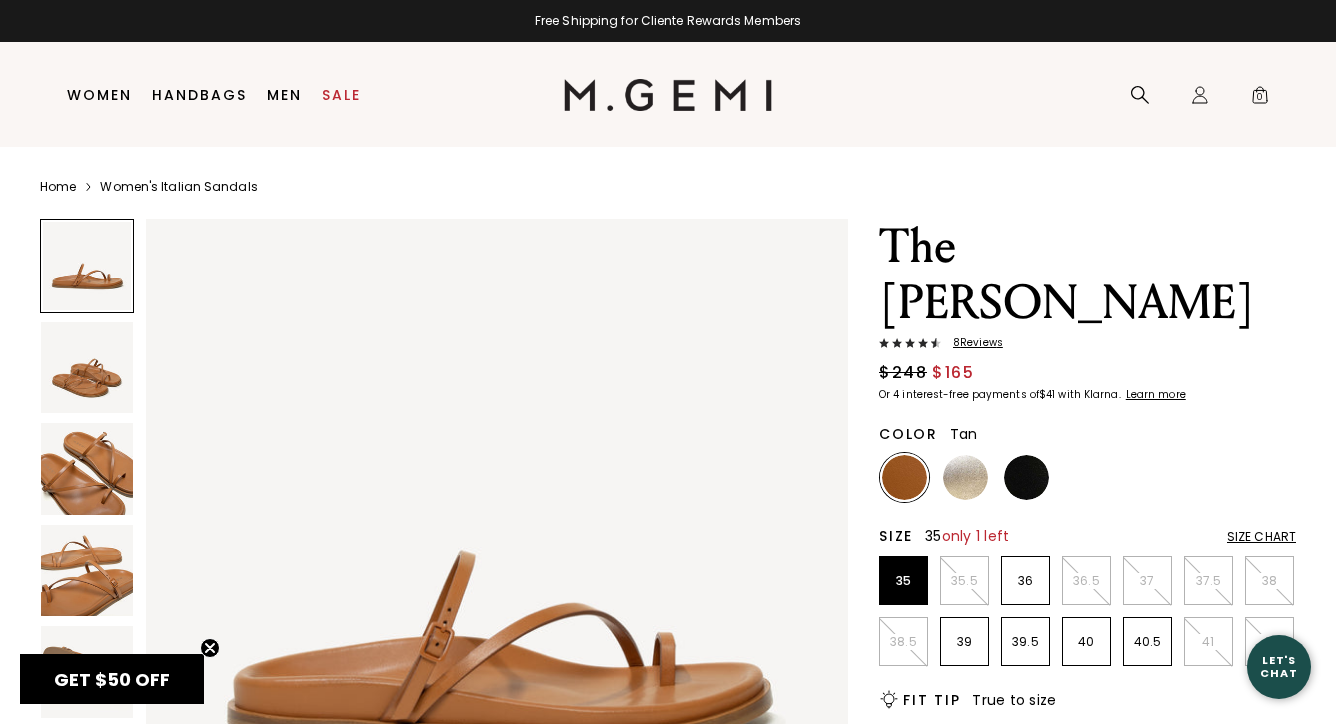 click on "Add to Bag" at bounding box center [1087, 758] 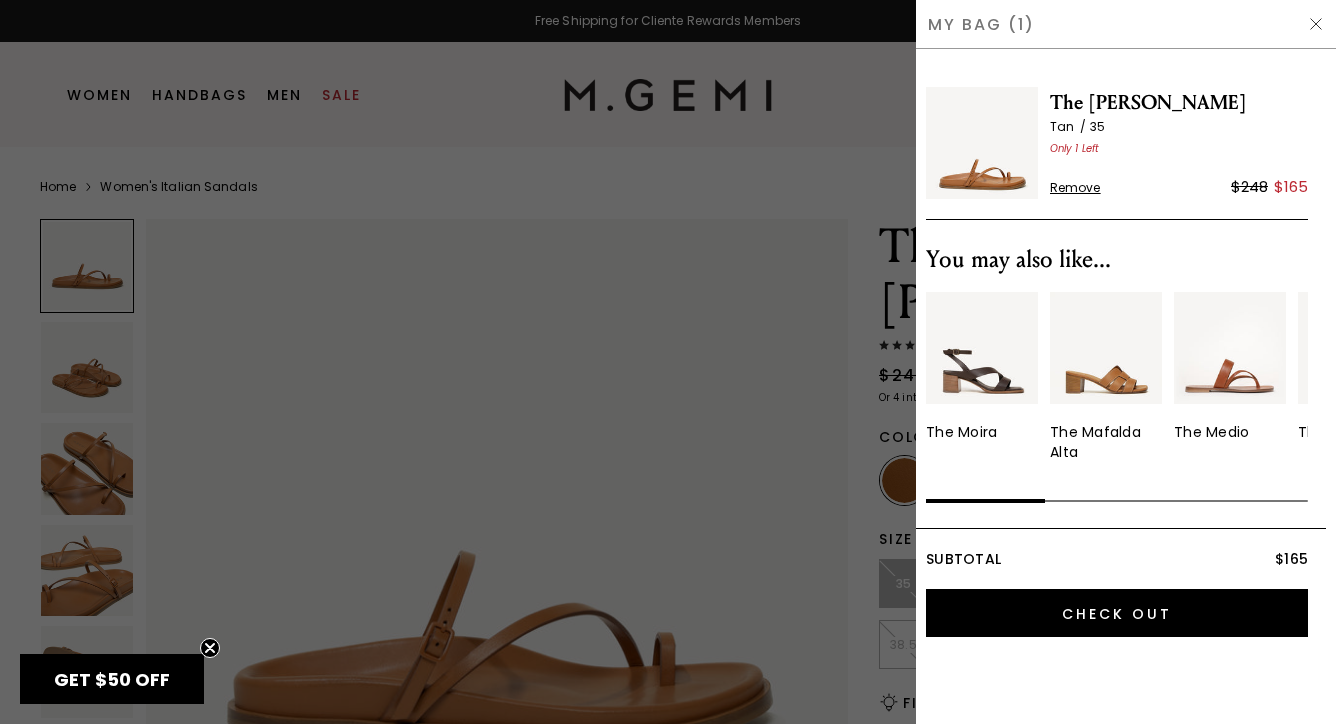 click at bounding box center [668, 362] 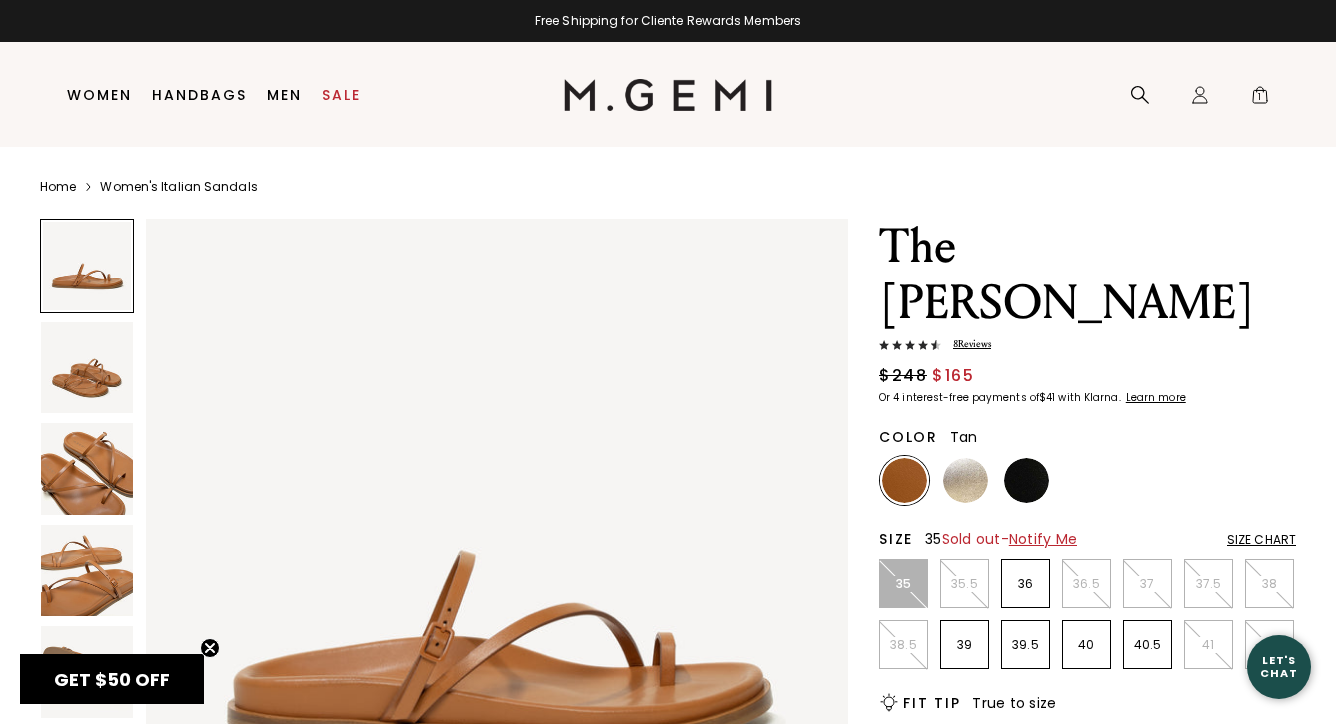 click on "Women's Italian Sandals" at bounding box center [178, 187] 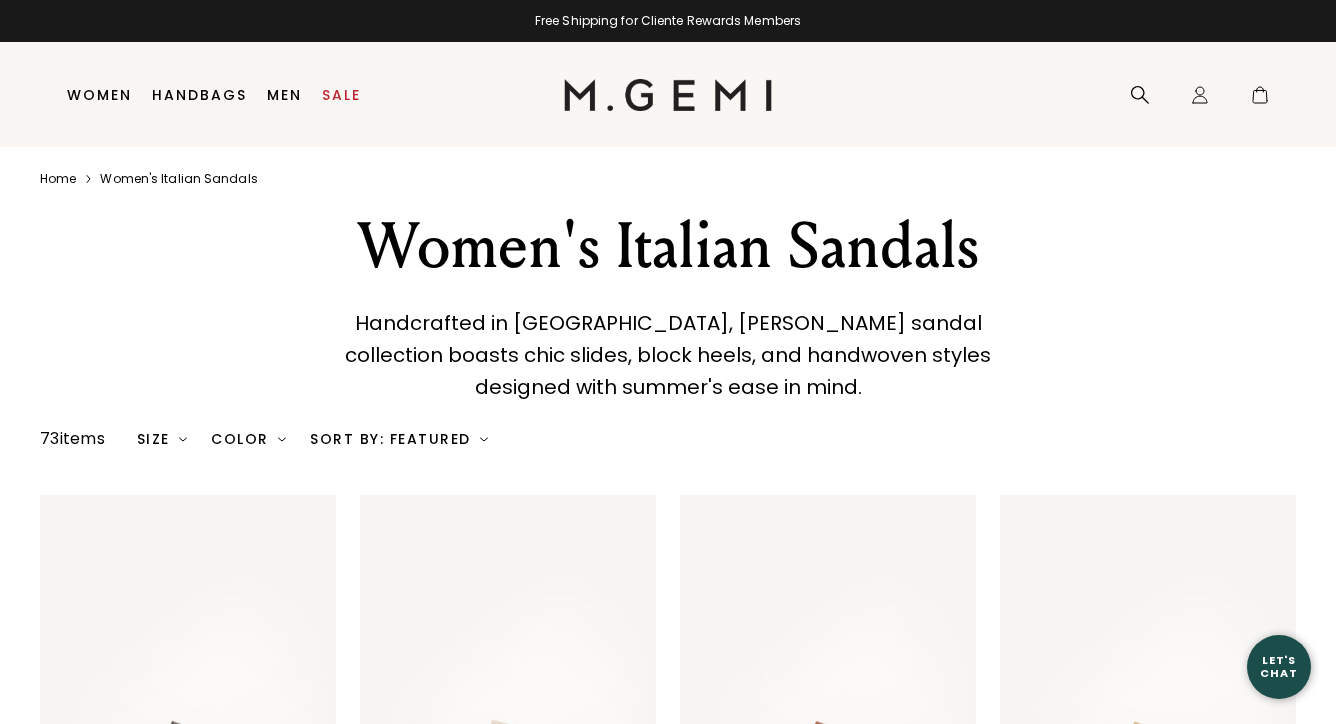 scroll, scrollTop: 0, scrollLeft: 0, axis: both 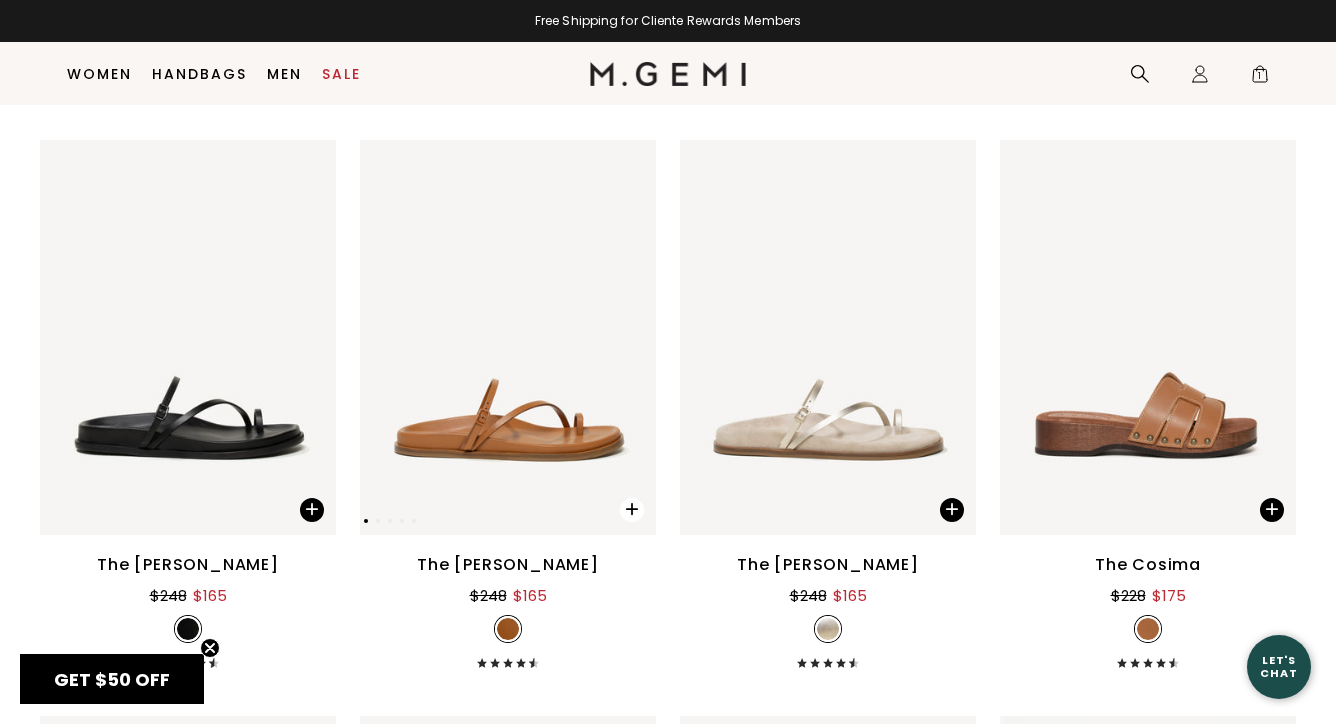 click at bounding box center (632, 510) 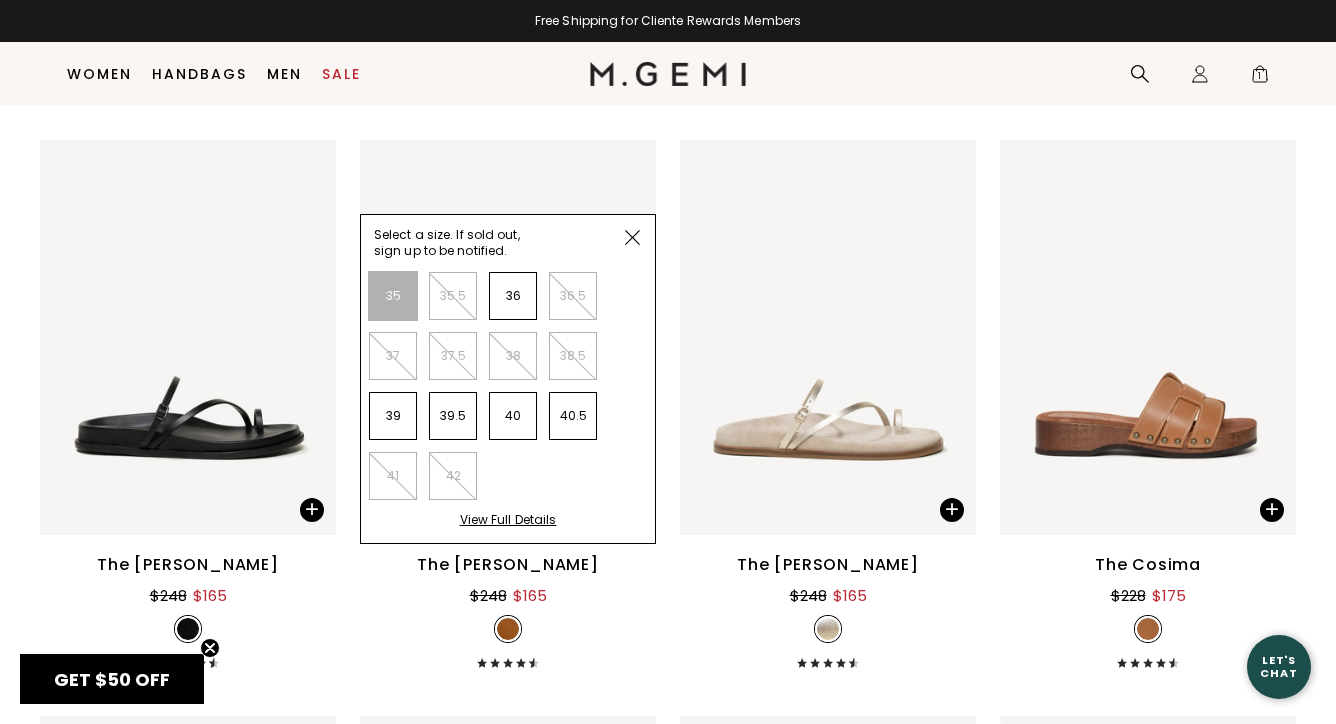 click on "35" at bounding box center [393, 296] 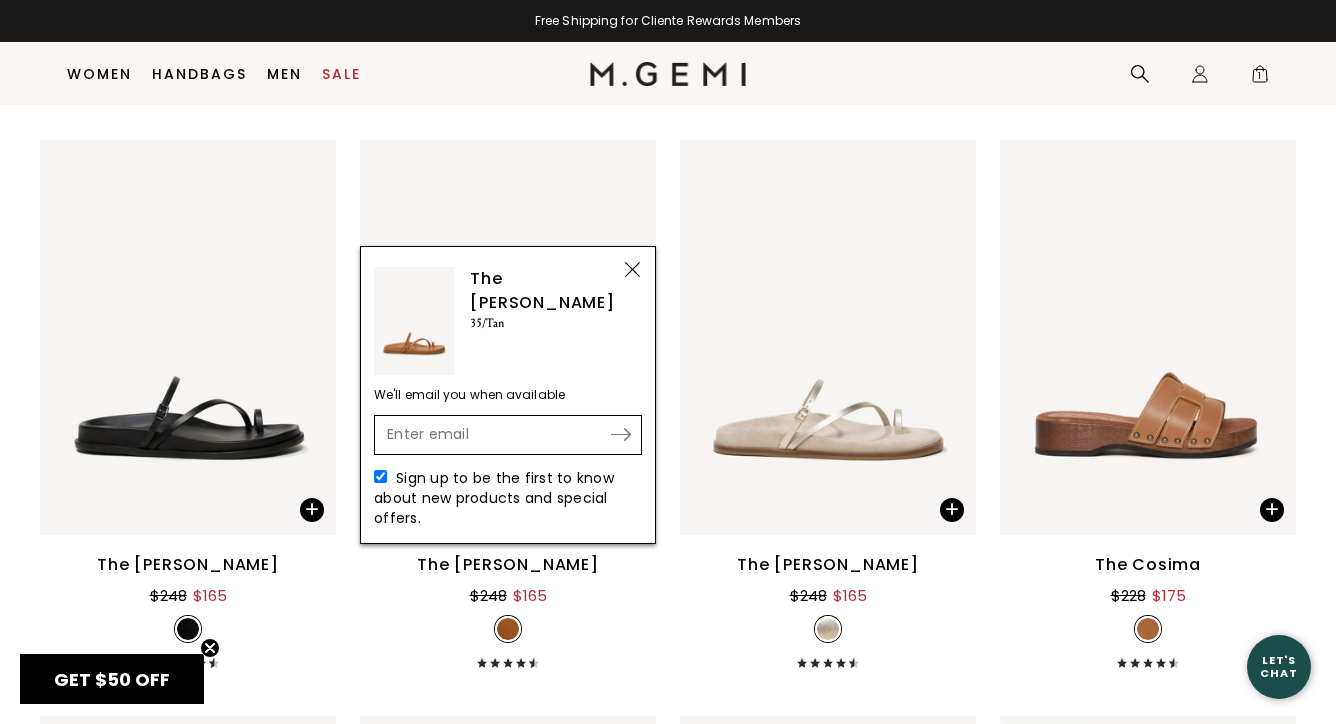 click at bounding box center [632, 269] 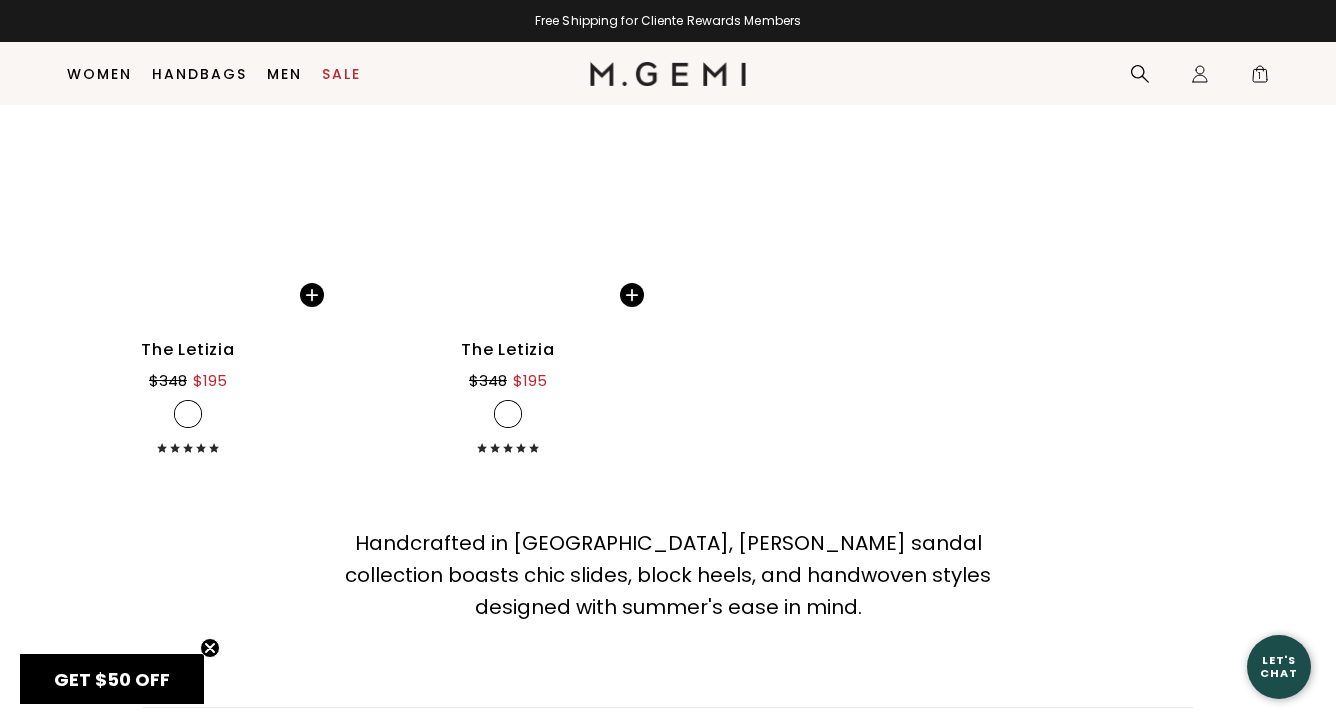scroll, scrollTop: 10316, scrollLeft: 0, axis: vertical 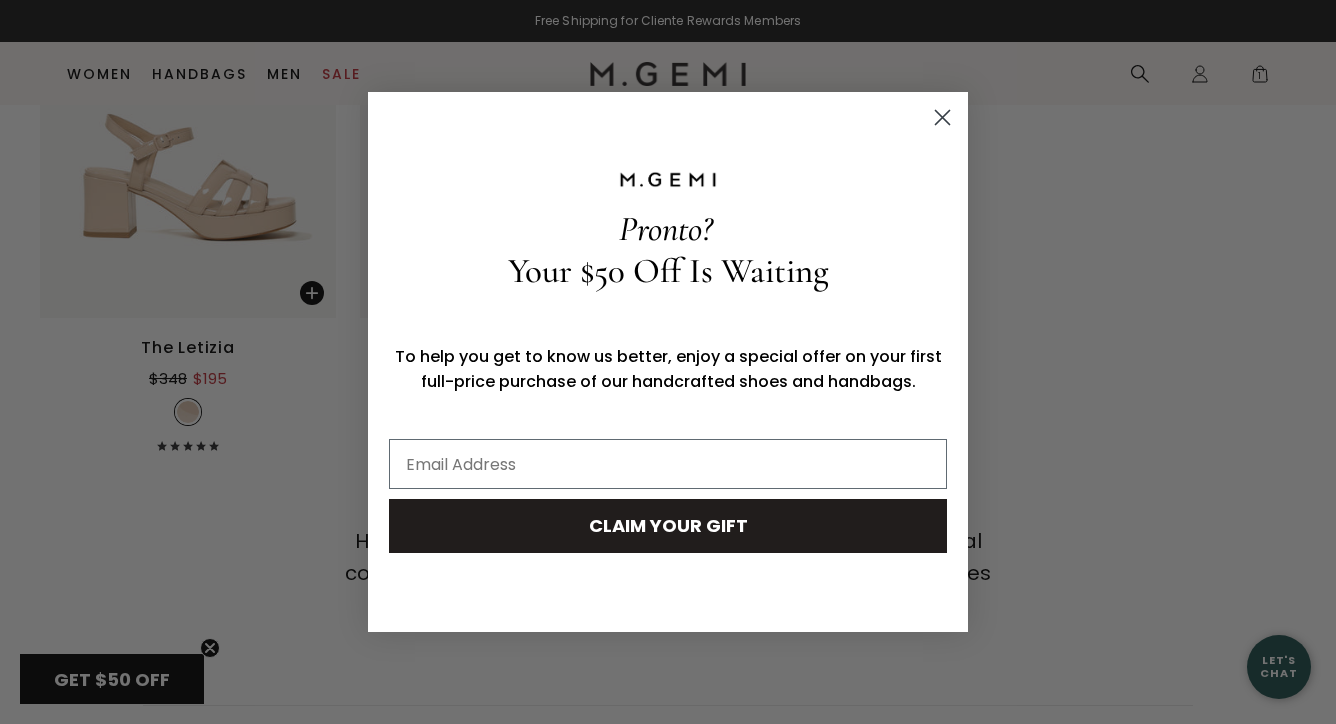 click 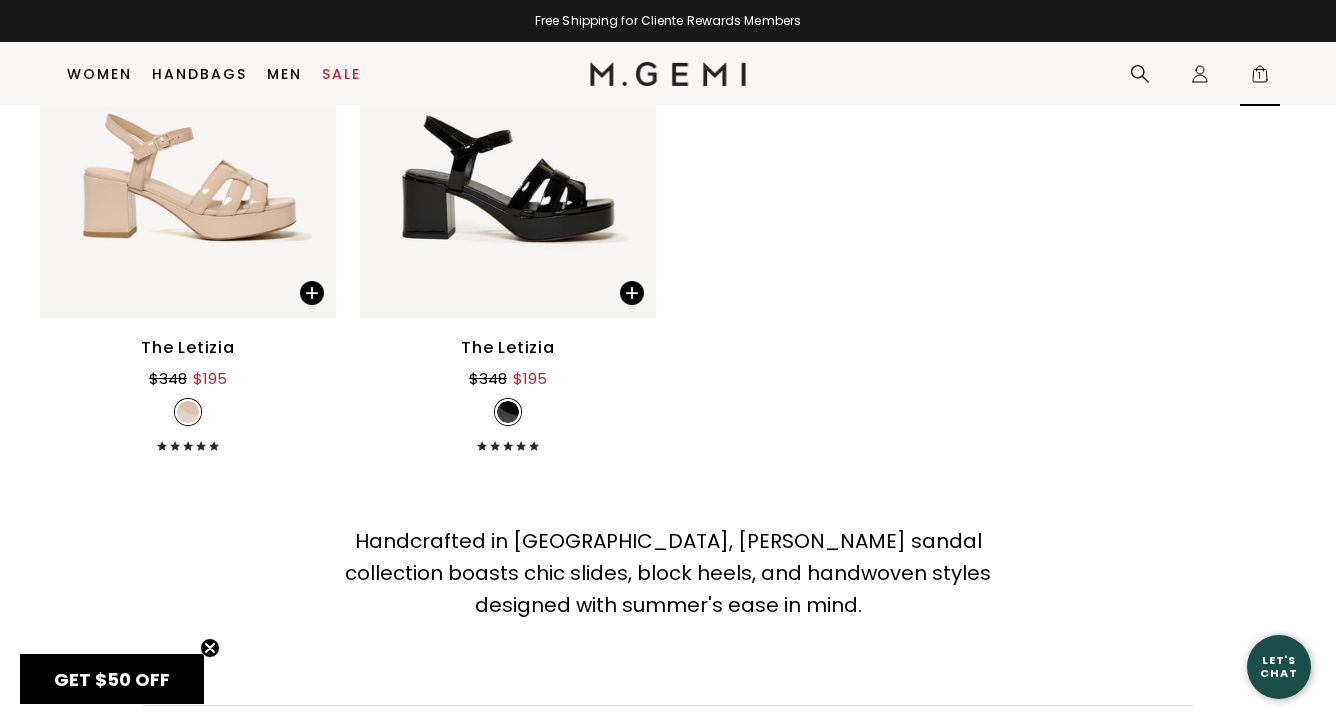 click on "1" at bounding box center (1260, 78) 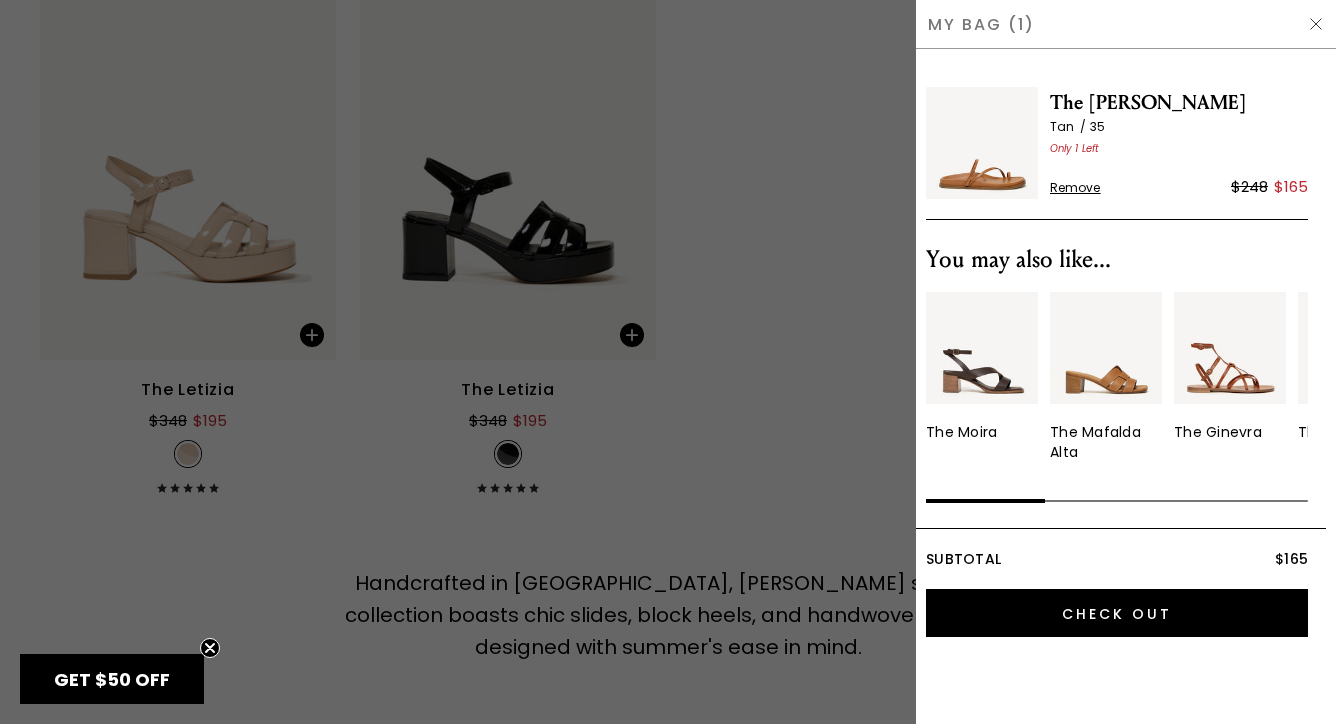 scroll, scrollTop: 0, scrollLeft: 0, axis: both 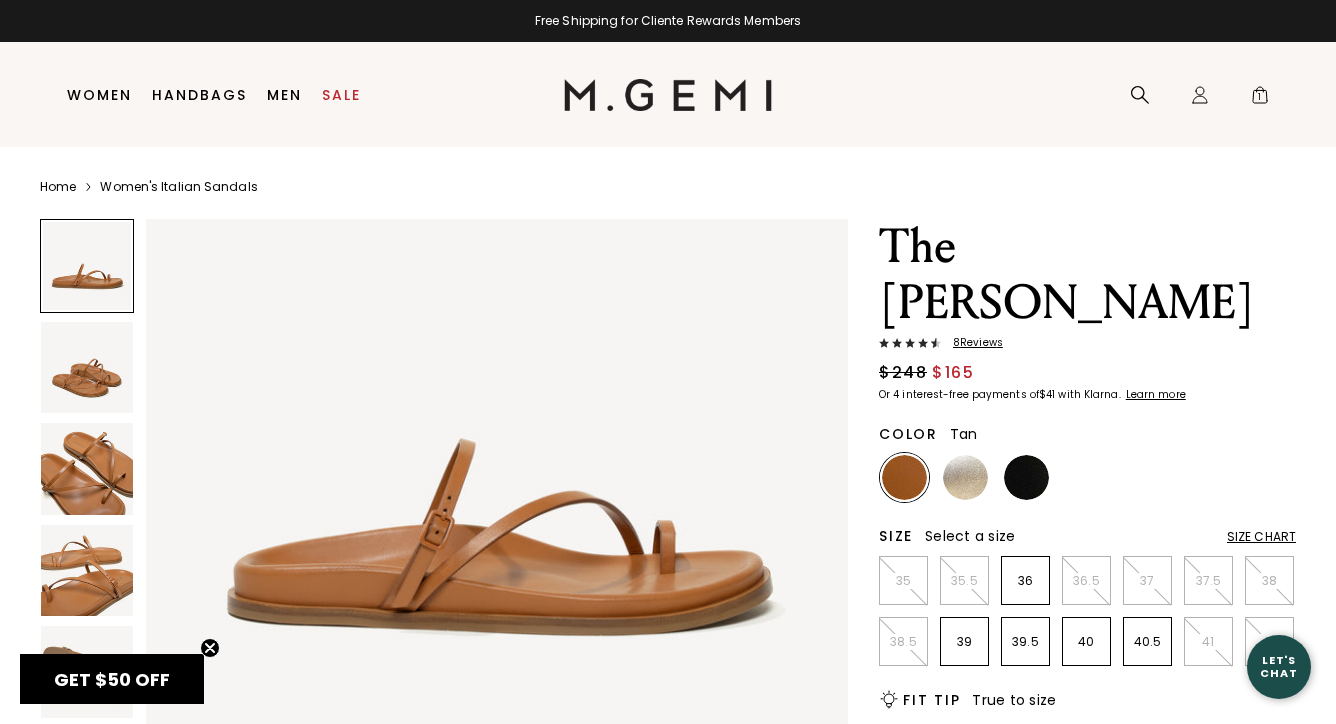 click at bounding box center (87, 368) 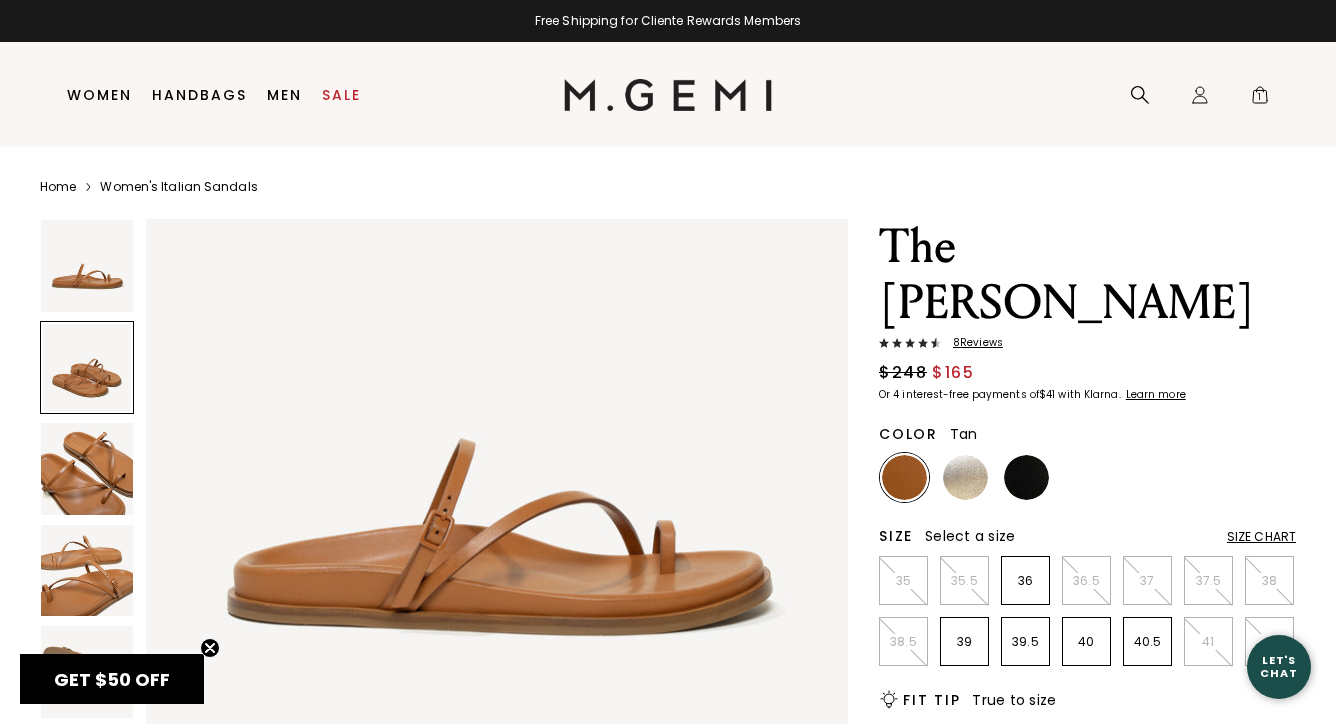 scroll, scrollTop: 723, scrollLeft: 0, axis: vertical 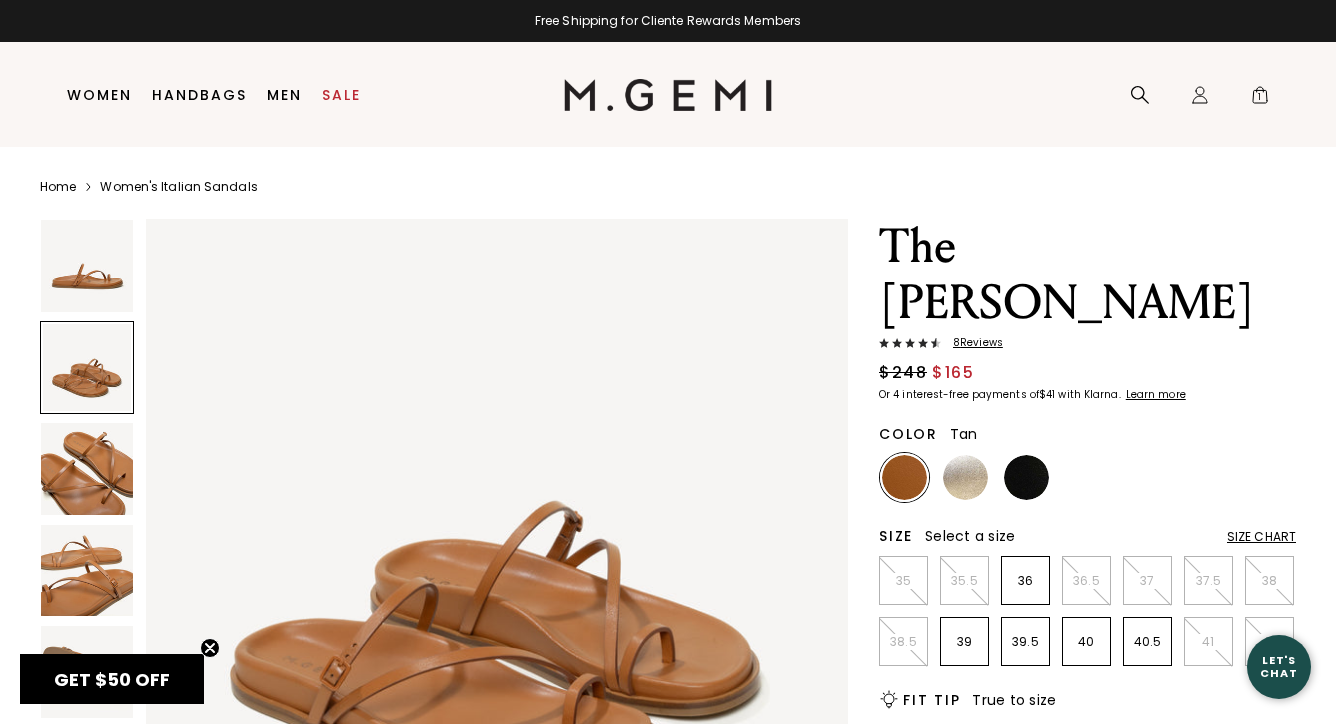 click at bounding box center (87, 469) 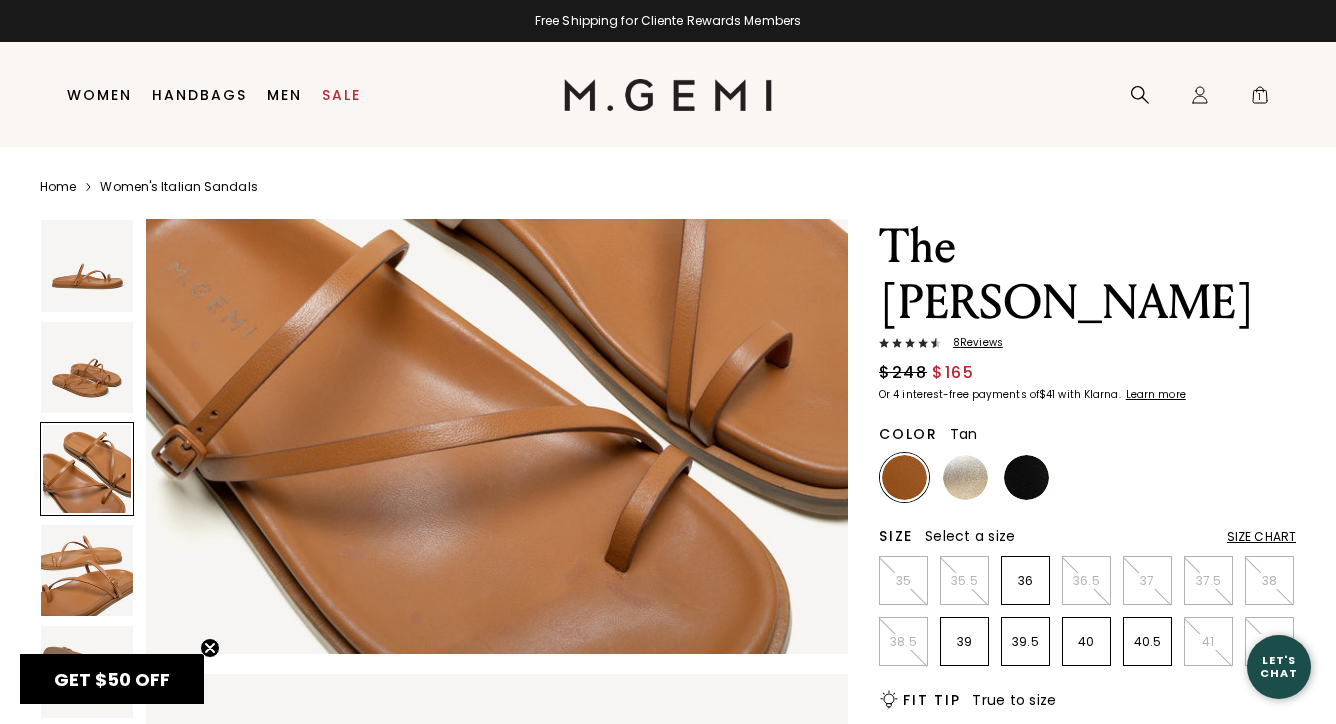 scroll, scrollTop: 1715, scrollLeft: 0, axis: vertical 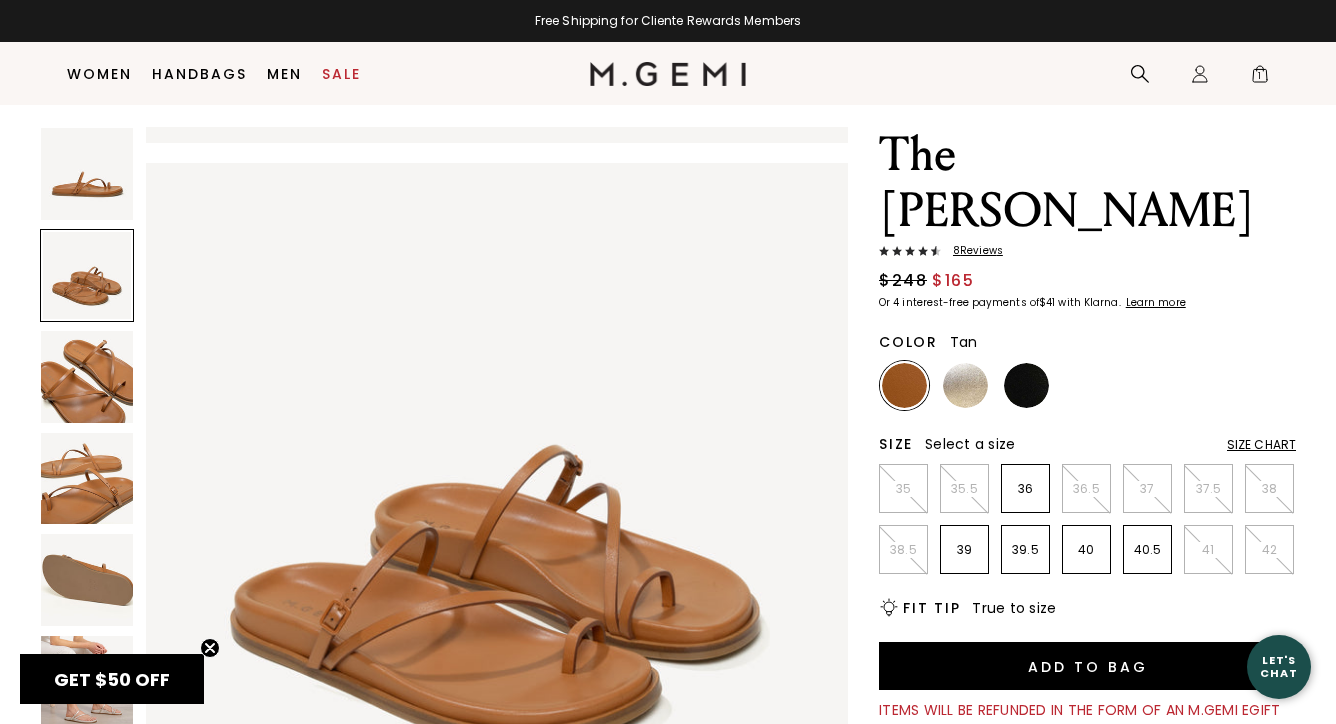 click on "8  Review s" at bounding box center [972, 251] 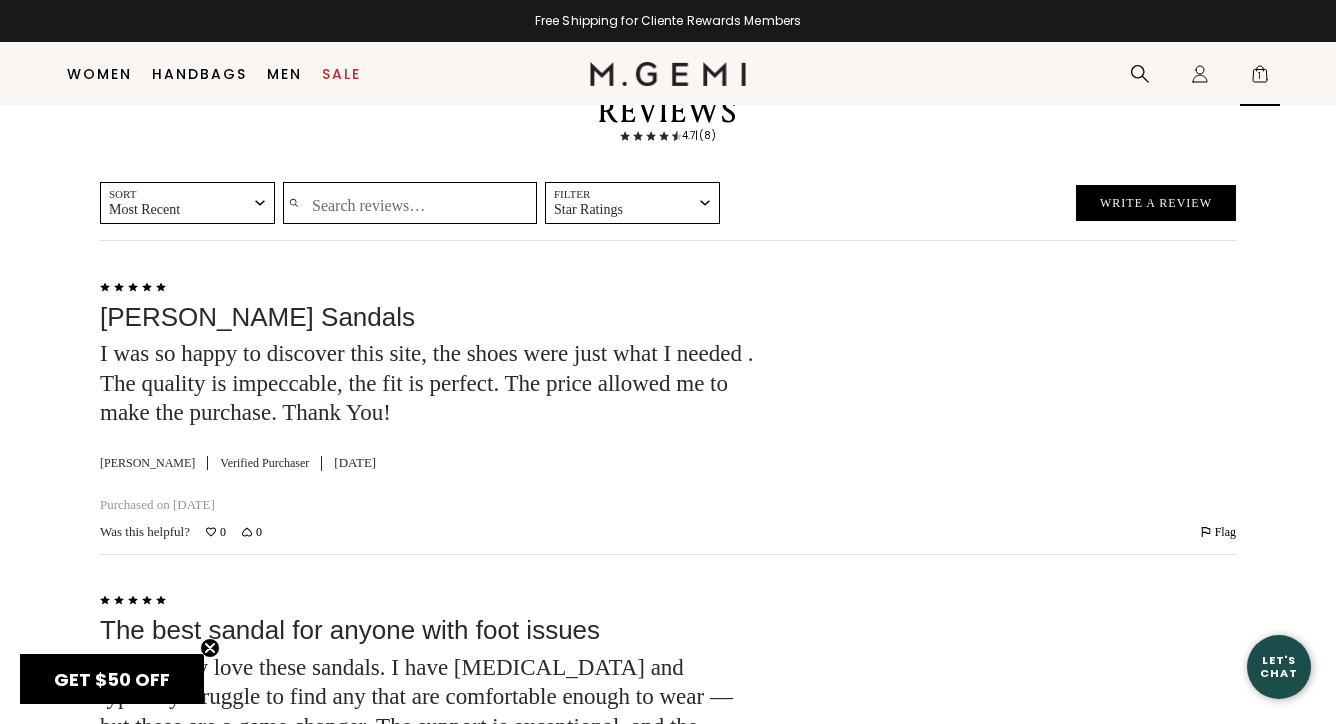 click on "1" at bounding box center (1260, 78) 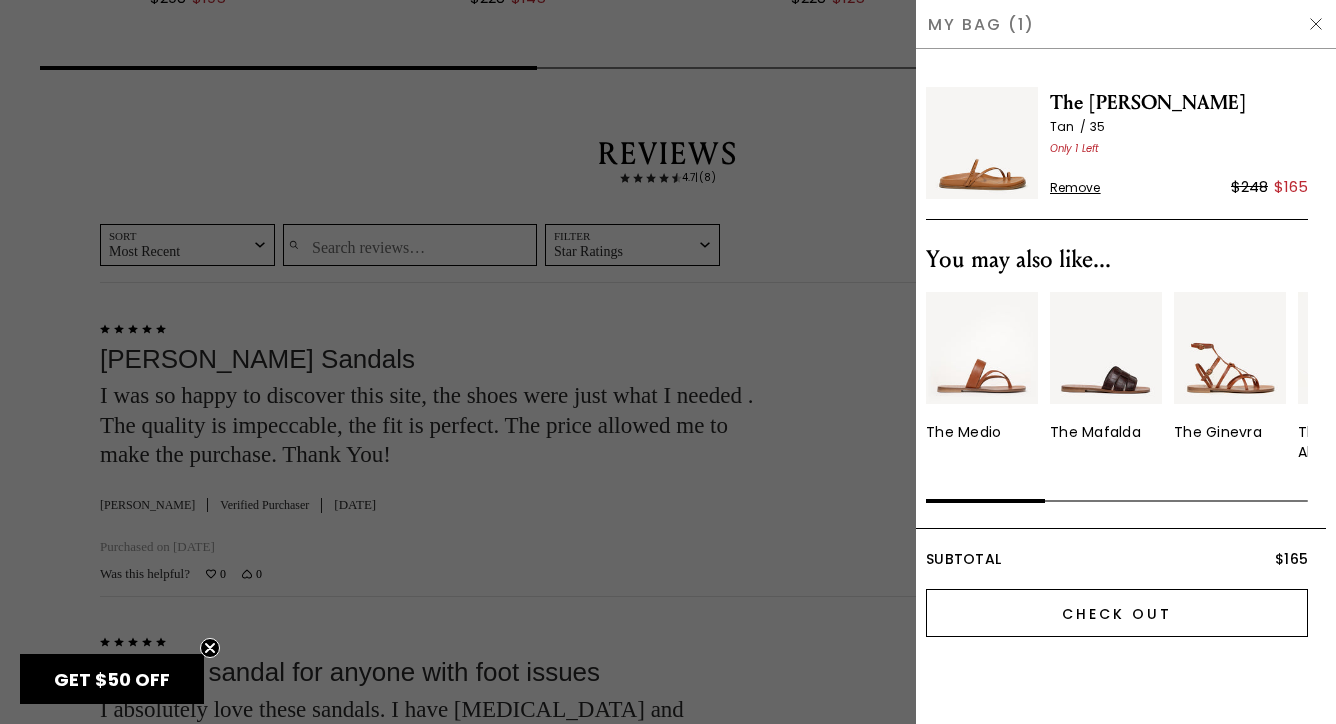 click on "Check Out" at bounding box center [1117, 613] 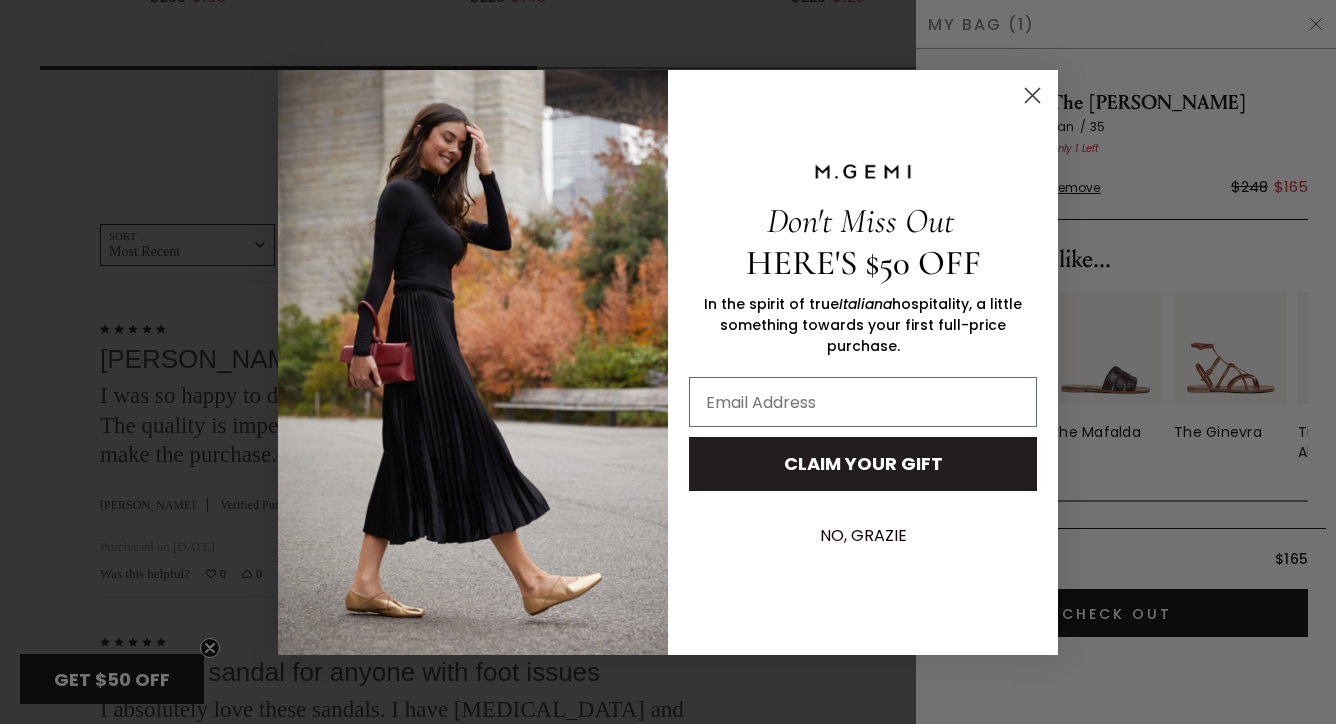 click 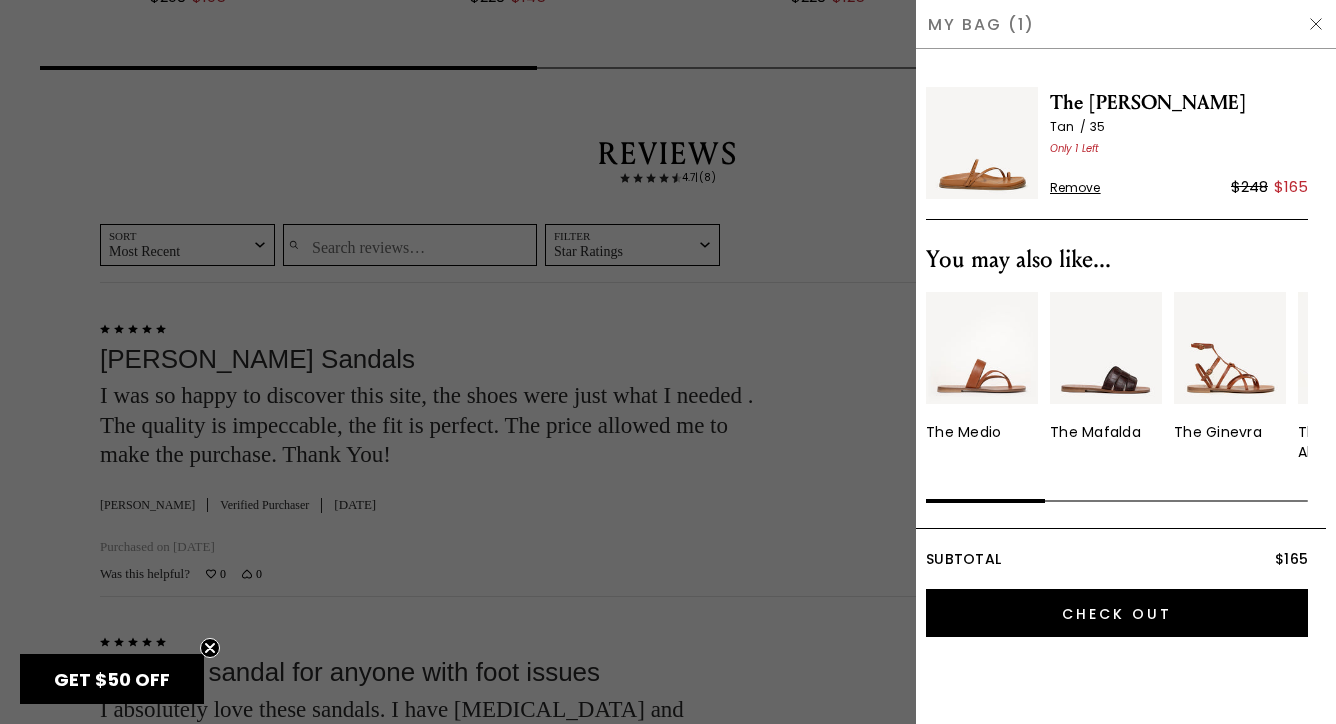 click on "GET $50 OFF" at bounding box center (112, 679) 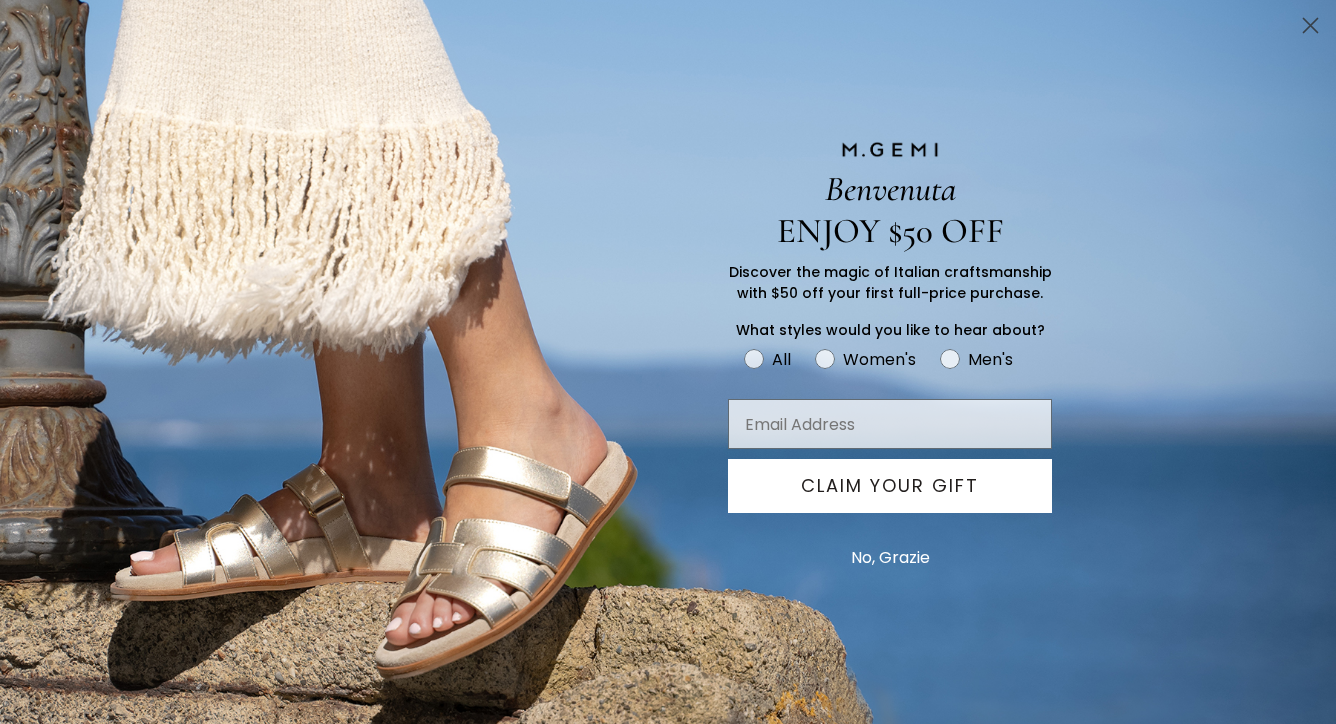 click on "No, Grazie" at bounding box center (890, 558) 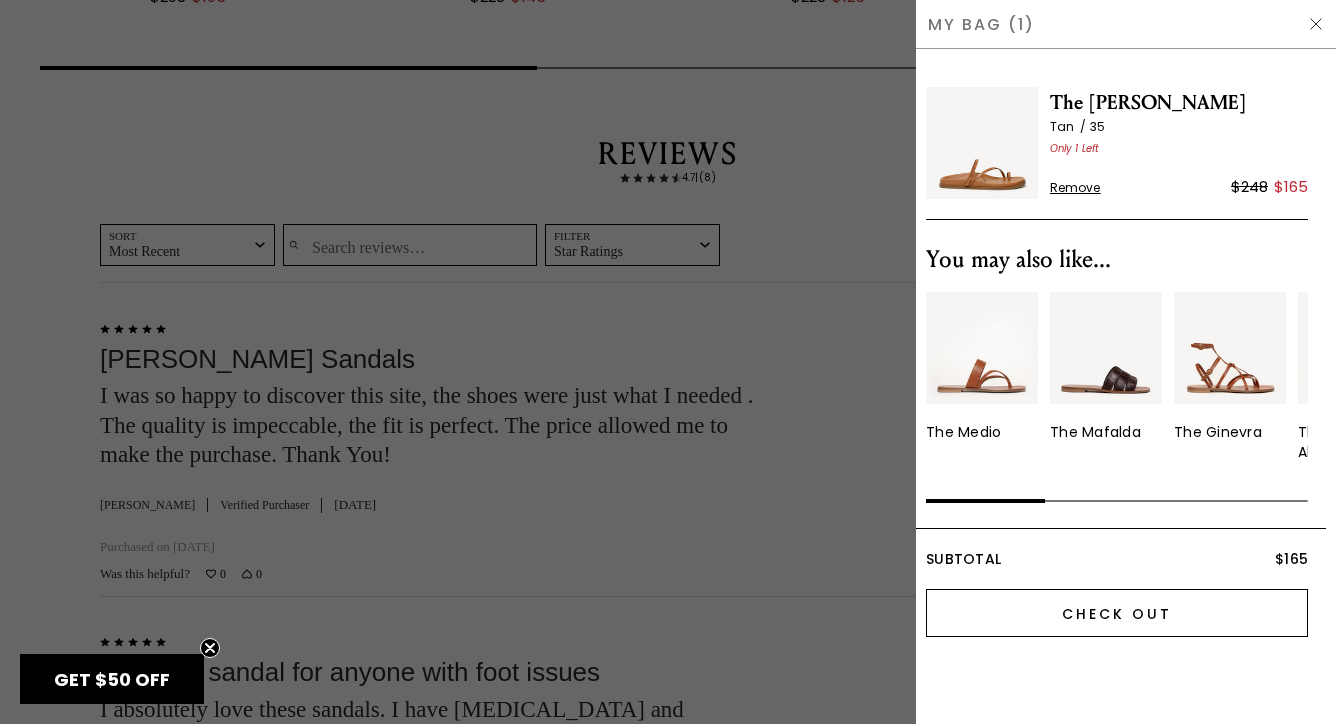 click on "Check Out" at bounding box center (1117, 613) 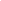 scroll, scrollTop: 0, scrollLeft: 0, axis: both 